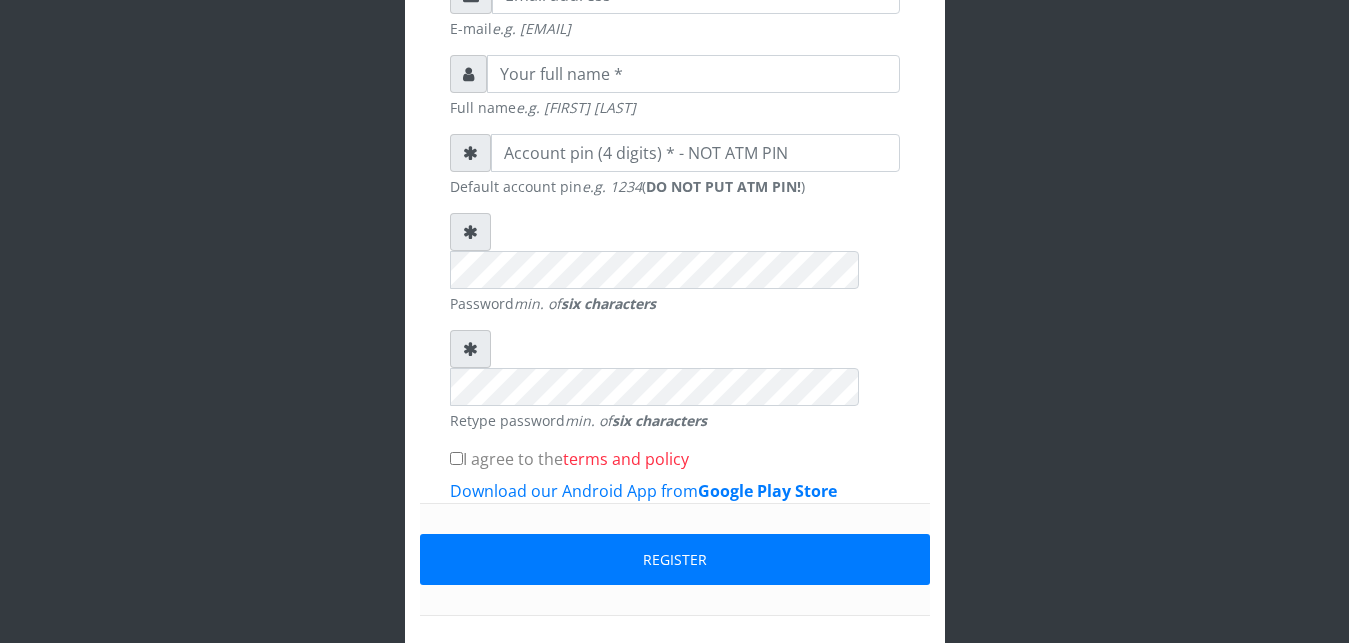 scroll, scrollTop: 612, scrollLeft: 0, axis: vertical 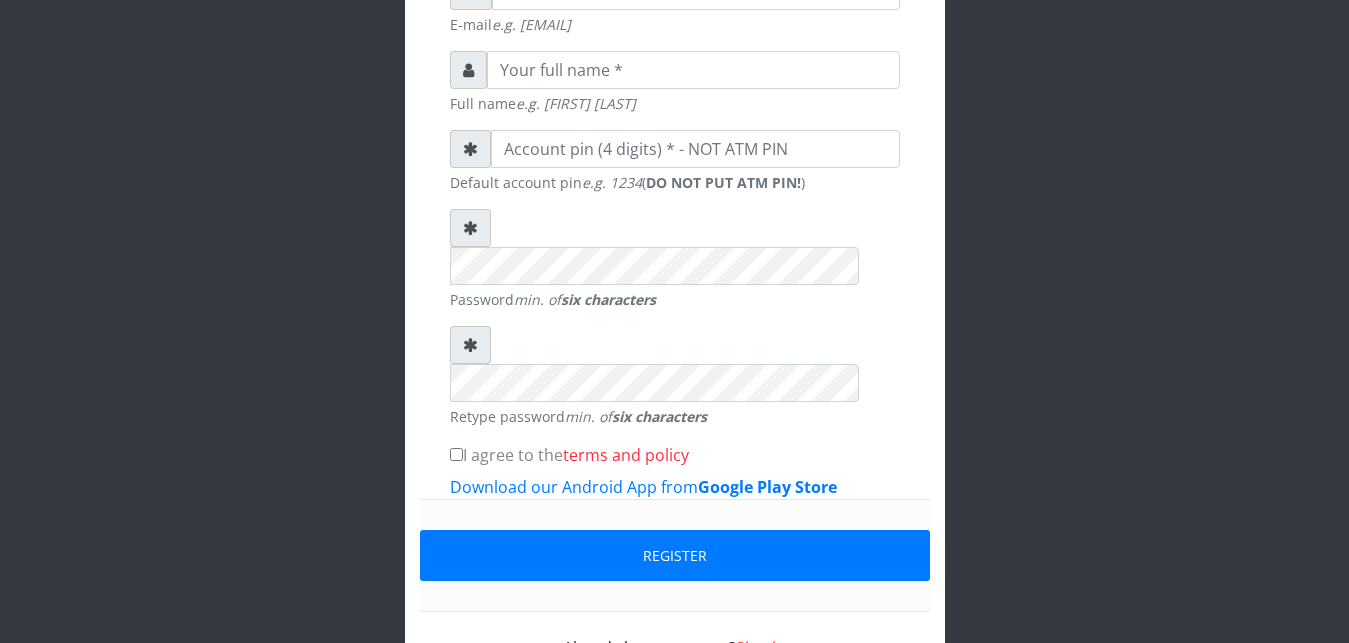 click on "Sign in" at bounding box center [761, 648] 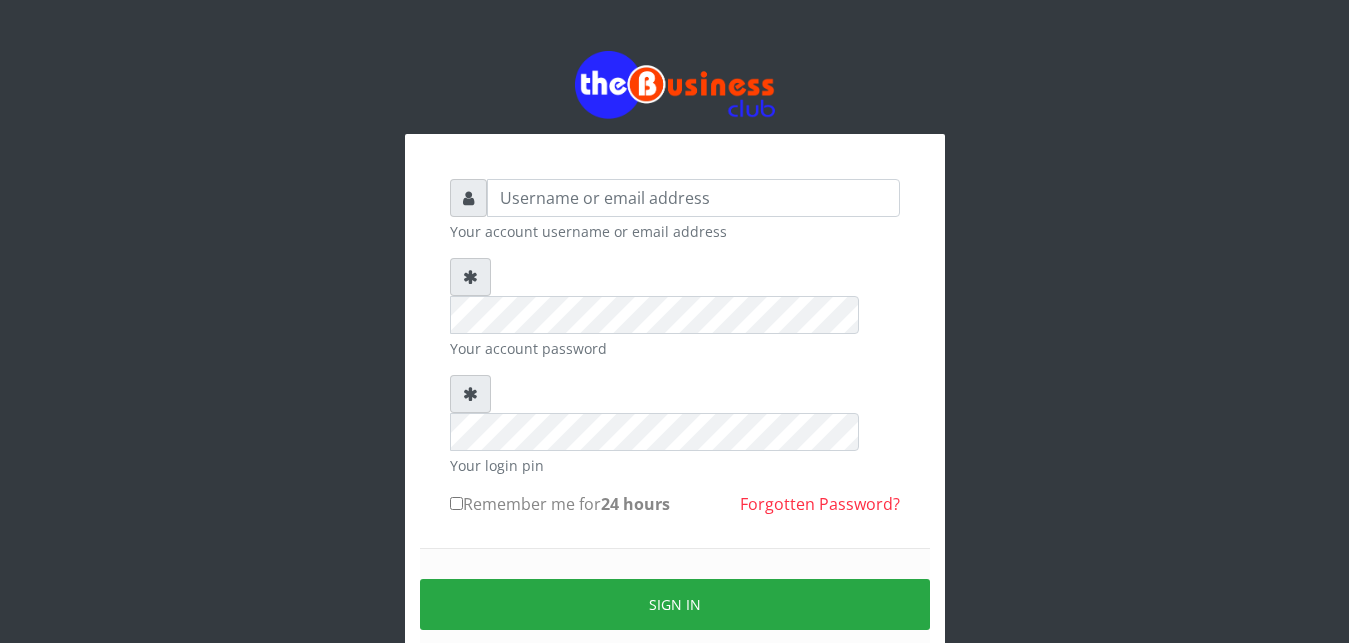 scroll, scrollTop: 0, scrollLeft: 0, axis: both 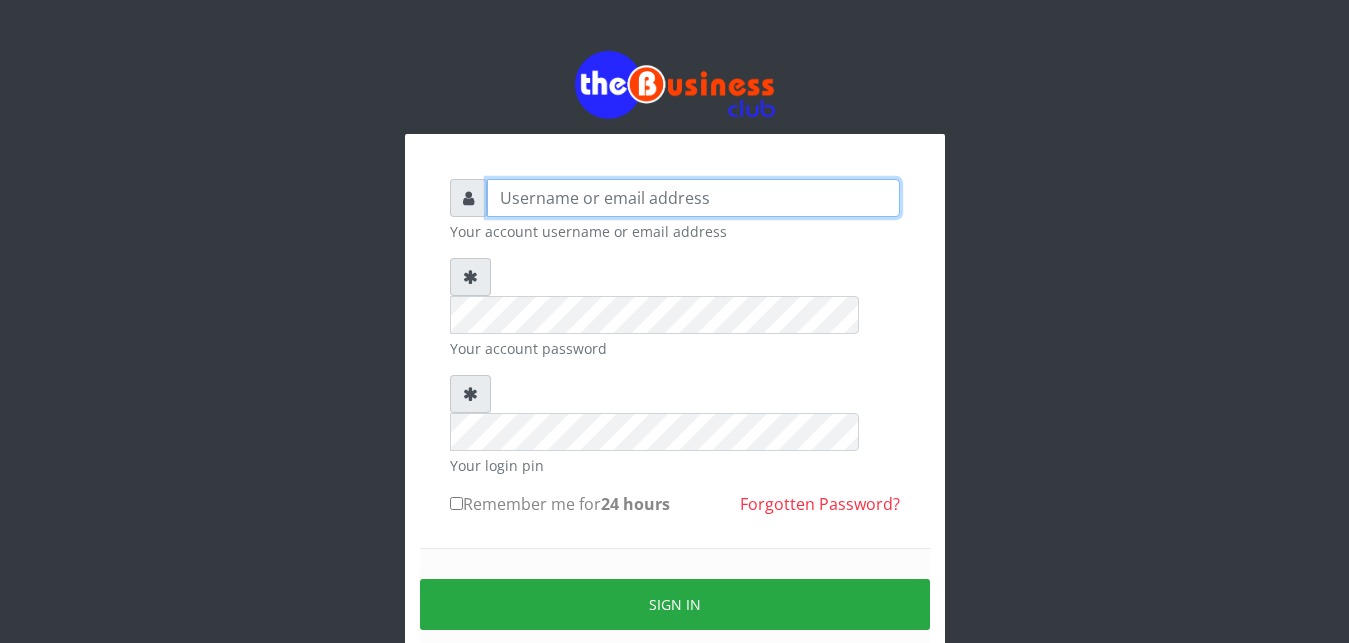 click at bounding box center (693, 198) 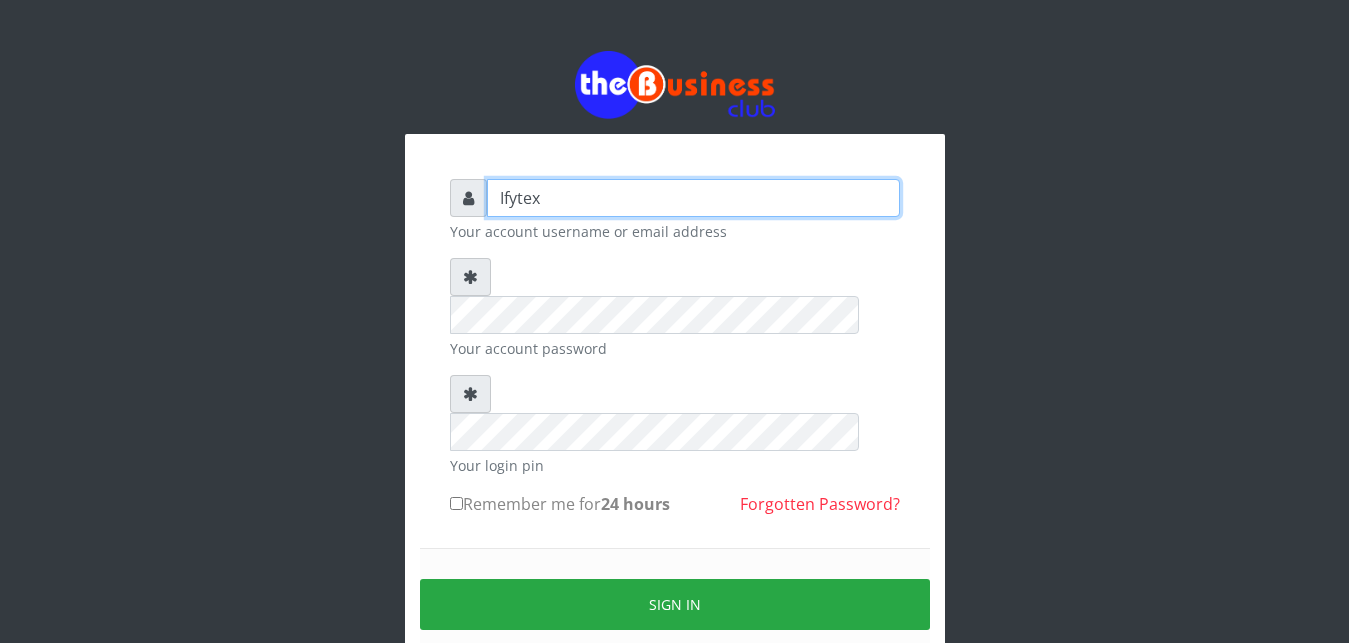 type on "Ifytex" 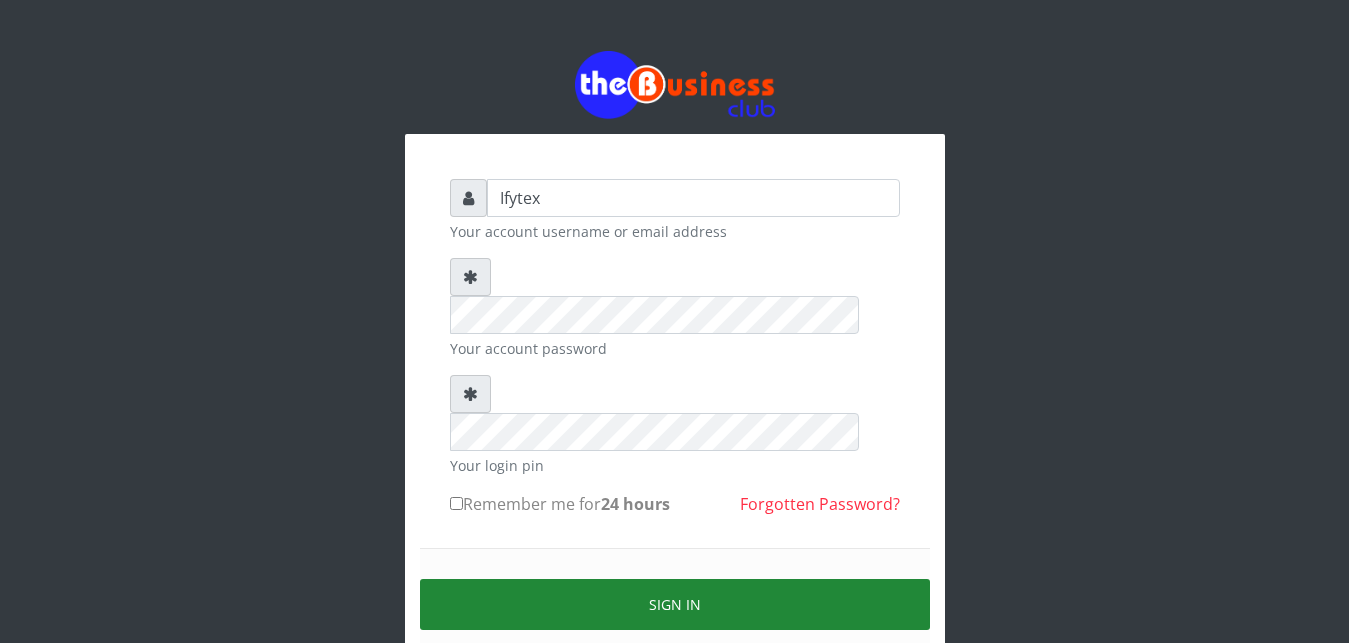 click on "Sign in" at bounding box center (675, 604) 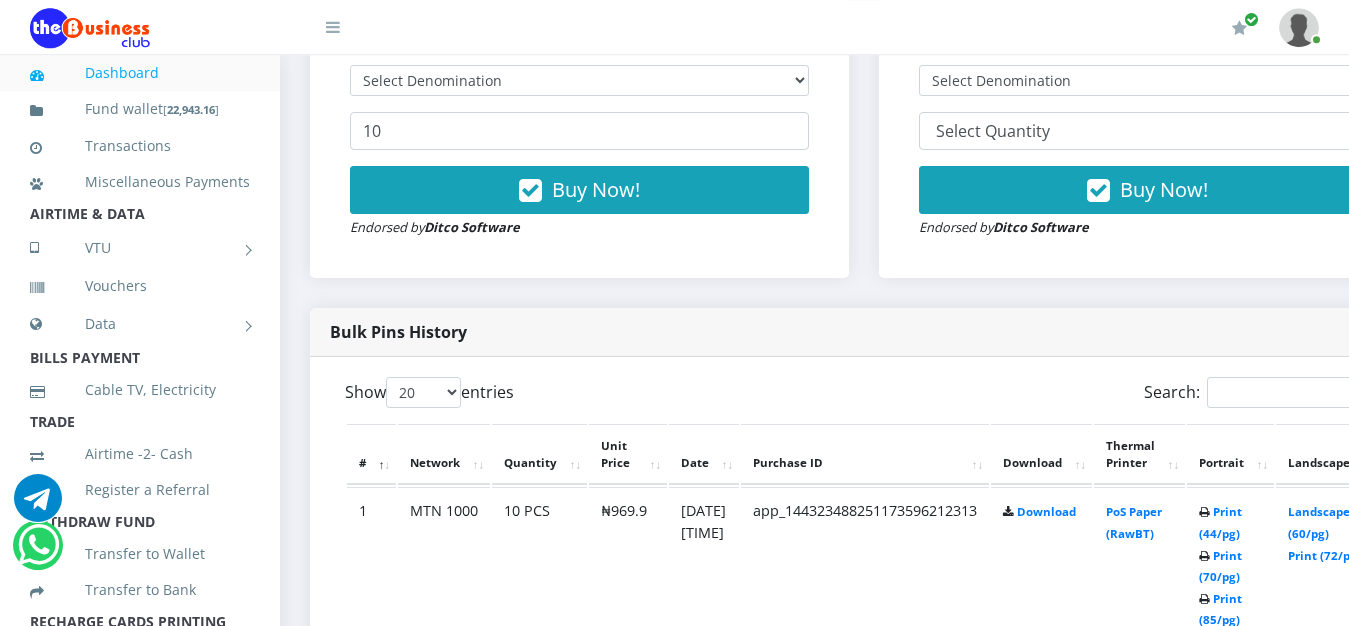 scroll, scrollTop: 816, scrollLeft: 0, axis: vertical 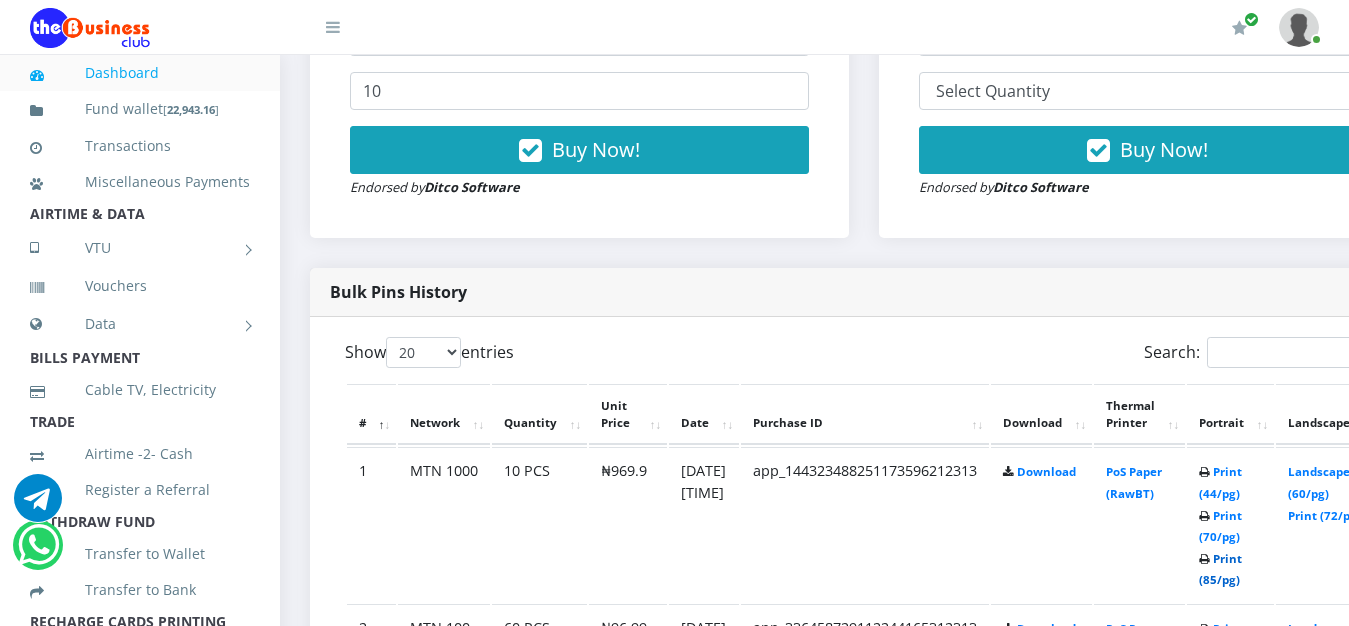 click on "Print (85/pg)" at bounding box center (1220, 569) 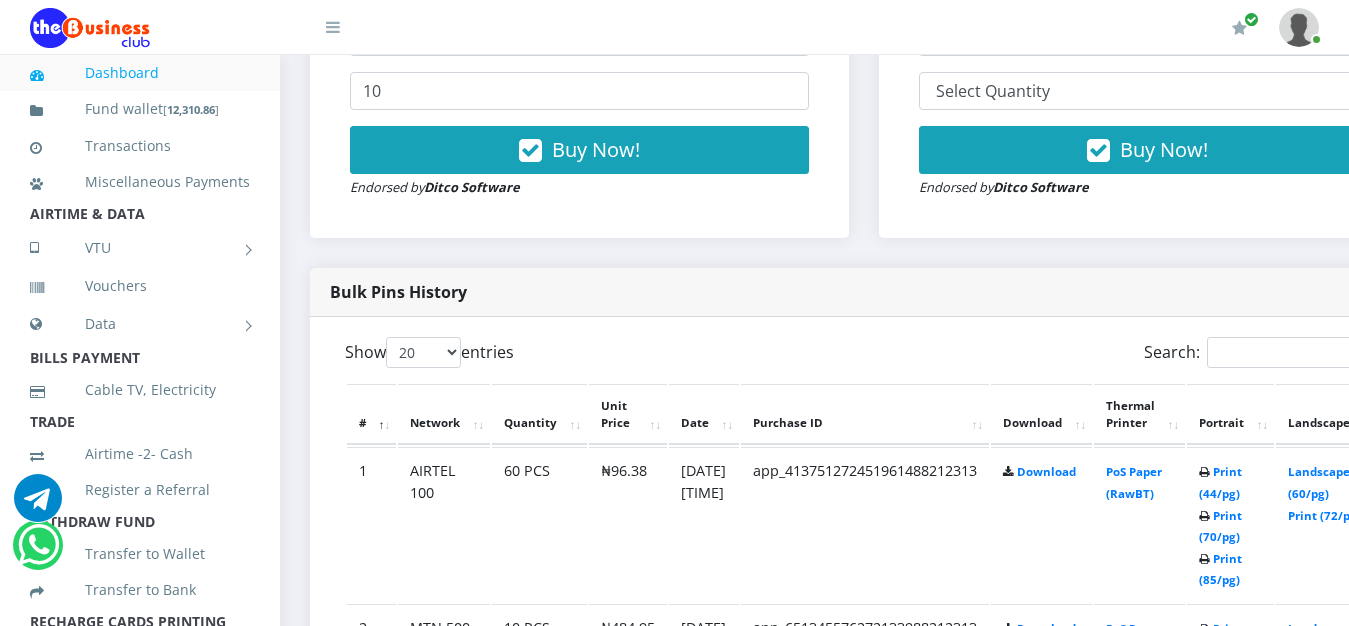 scroll, scrollTop: 816, scrollLeft: 0, axis: vertical 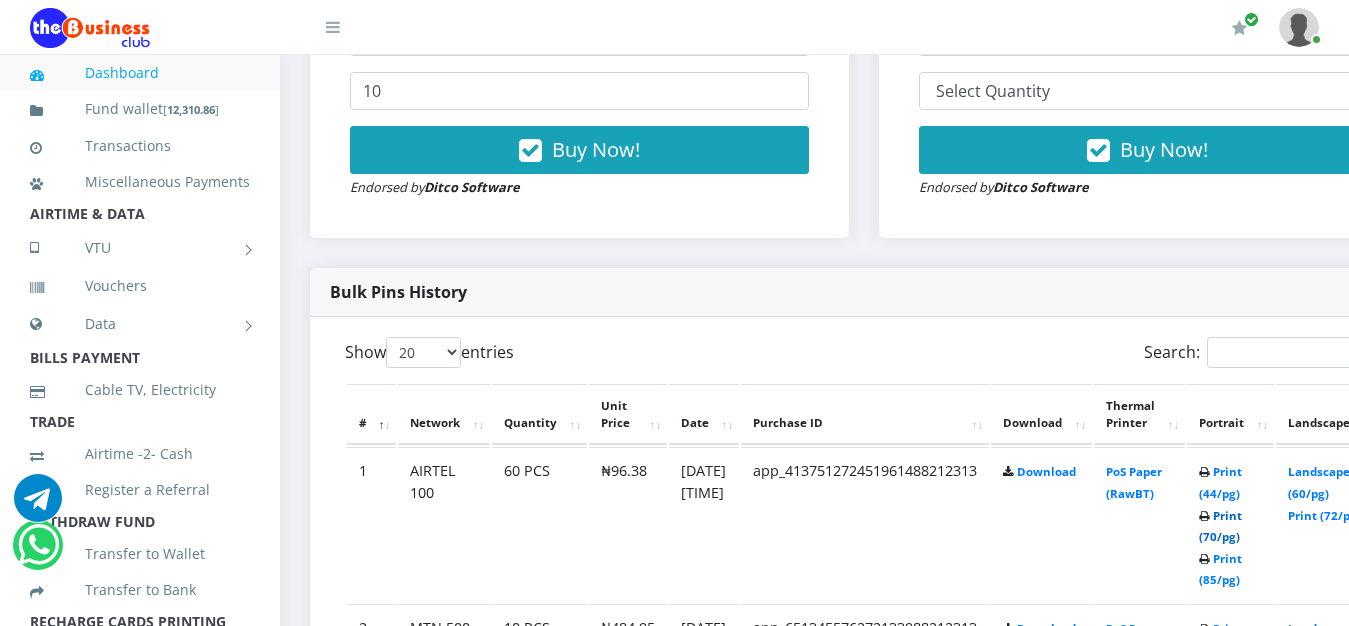 click on "Print (70/pg)" at bounding box center [1220, 526] 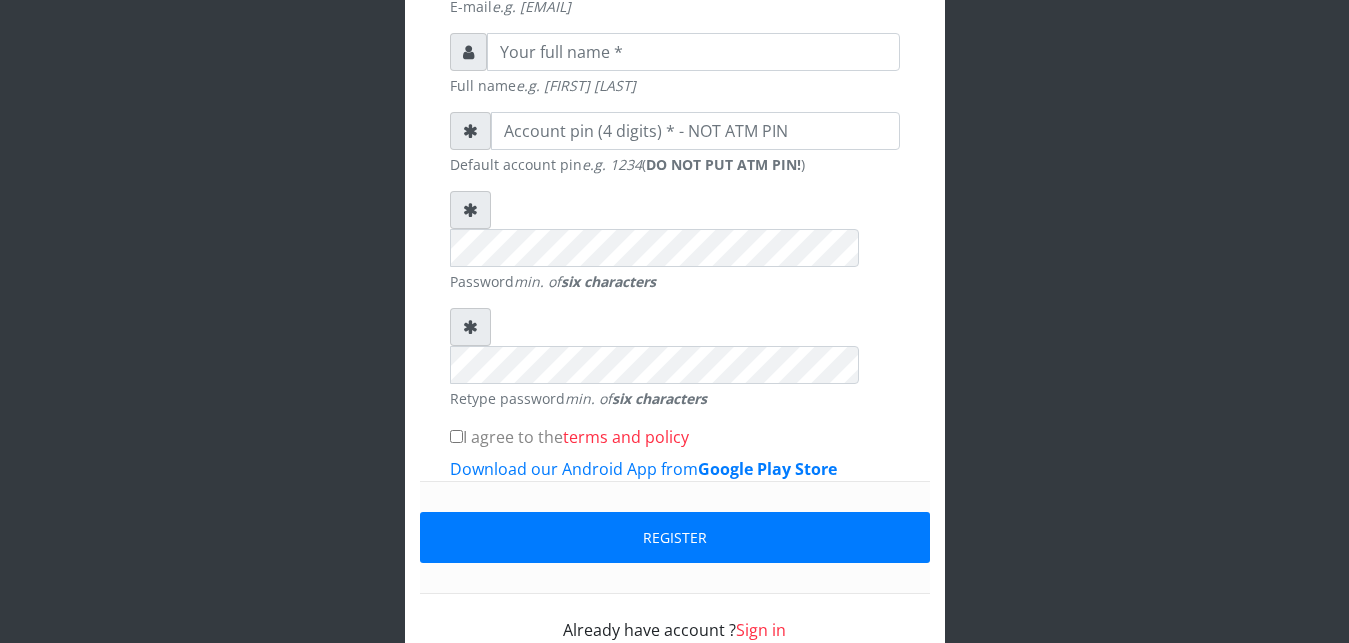 scroll, scrollTop: 639, scrollLeft: 0, axis: vertical 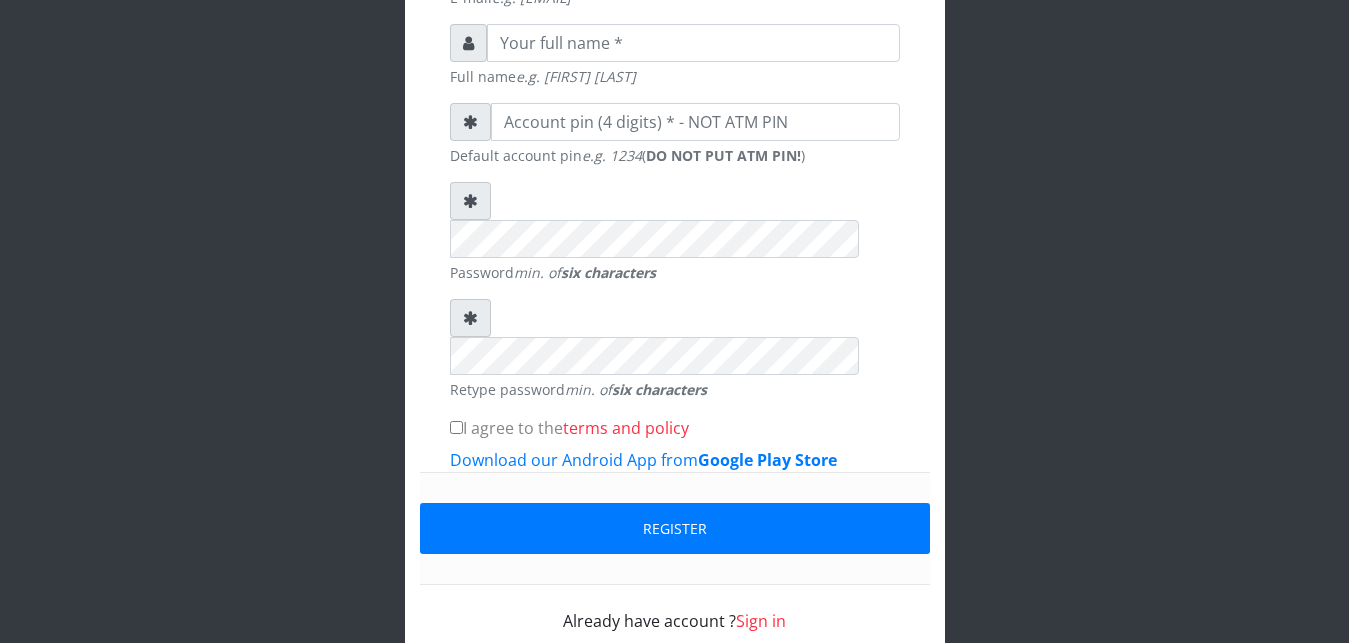 click on "Sign in" at bounding box center (761, 621) 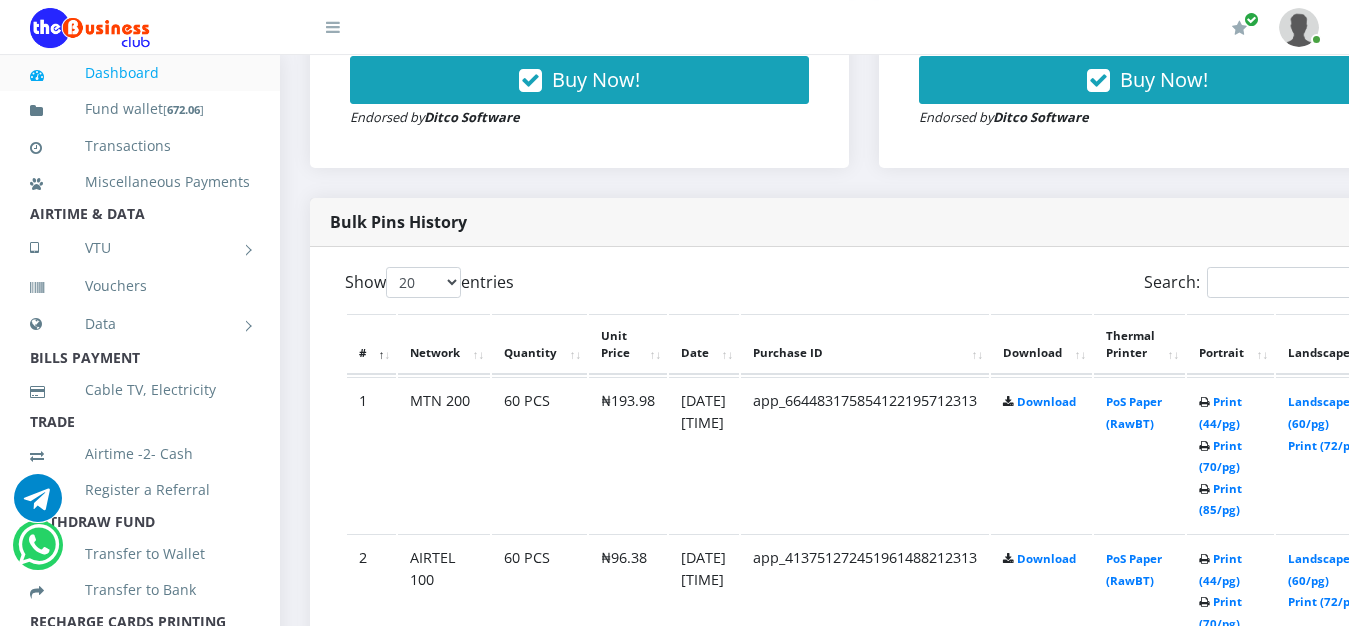 scroll, scrollTop: 918, scrollLeft: 0, axis: vertical 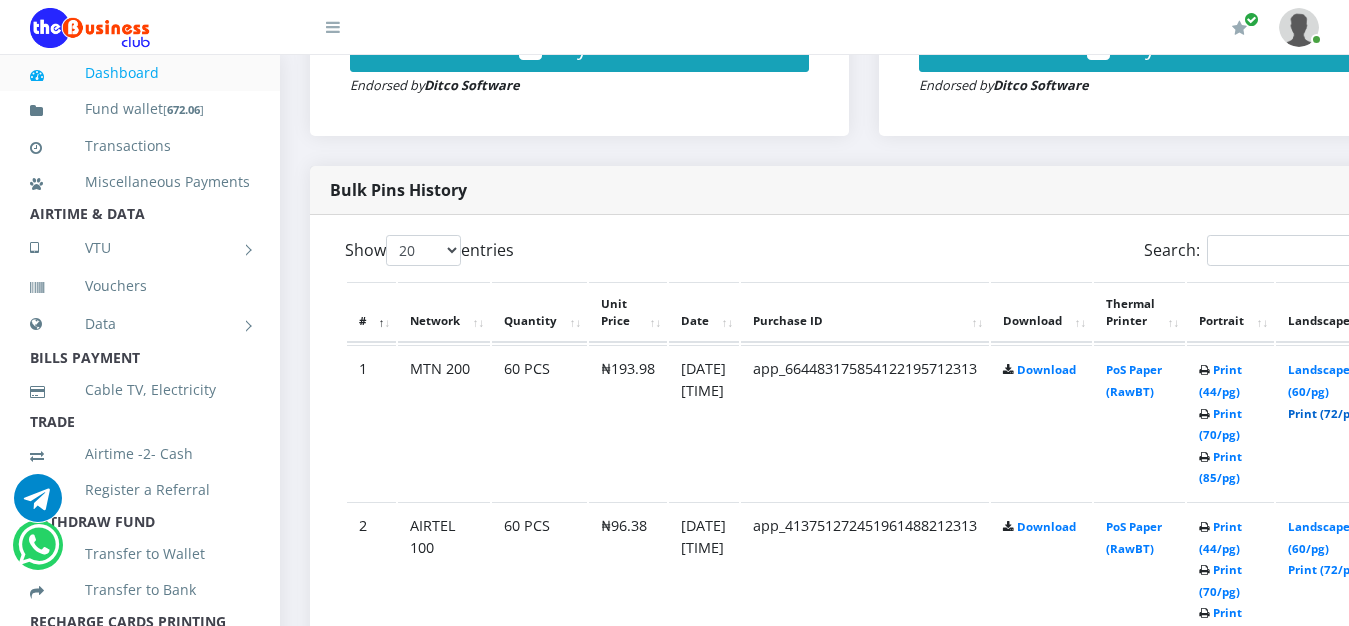 click on "Print (72/pg)" at bounding box center [1324, 413] 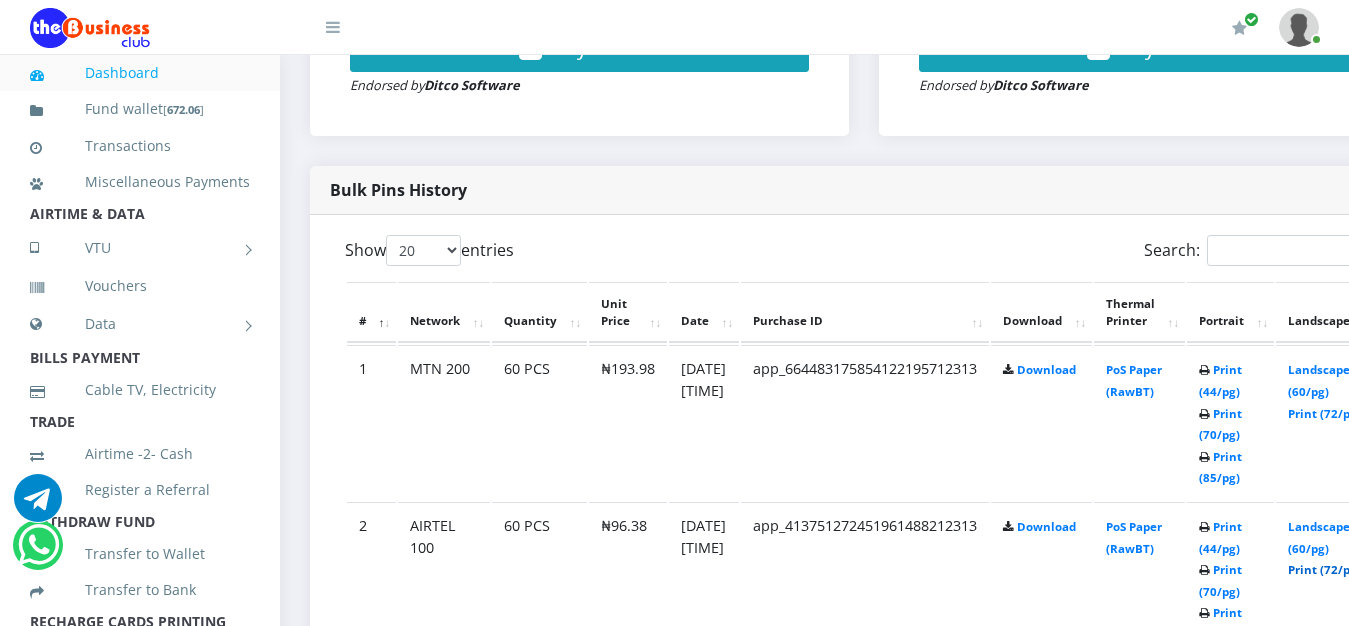 click on "Print (72/pg)" at bounding box center [1324, 569] 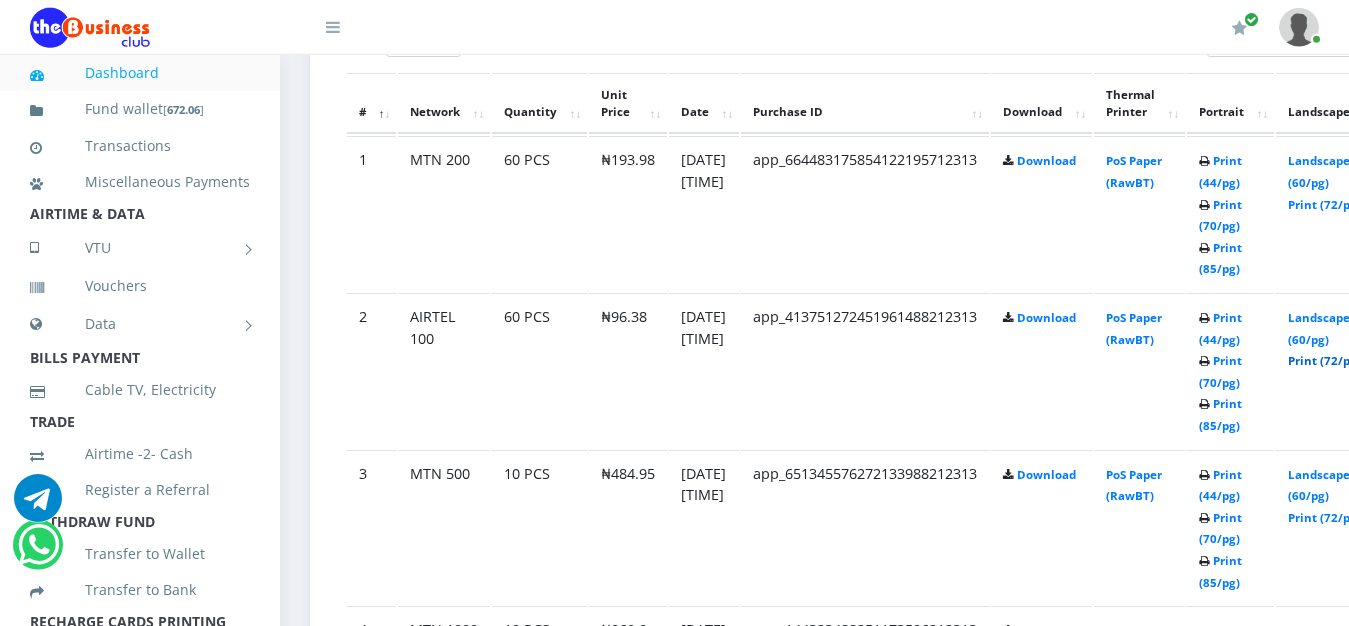 scroll, scrollTop: 1173, scrollLeft: 0, axis: vertical 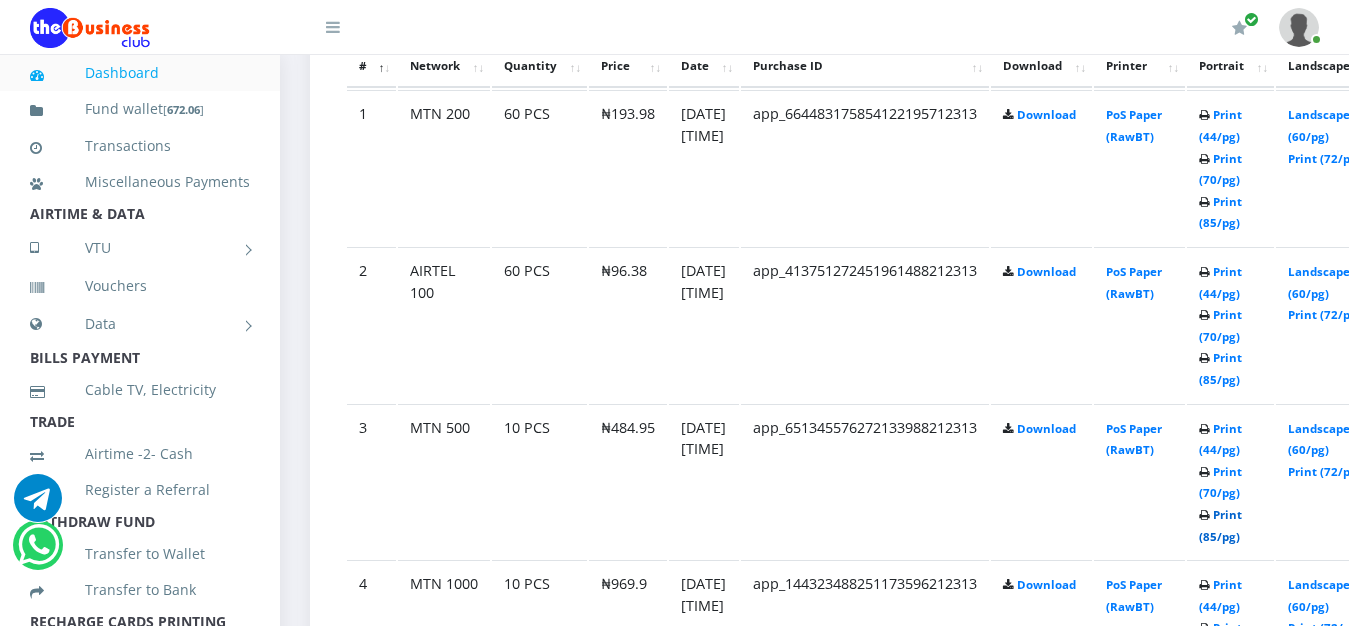 click on "Print (85/pg)" at bounding box center [1220, 525] 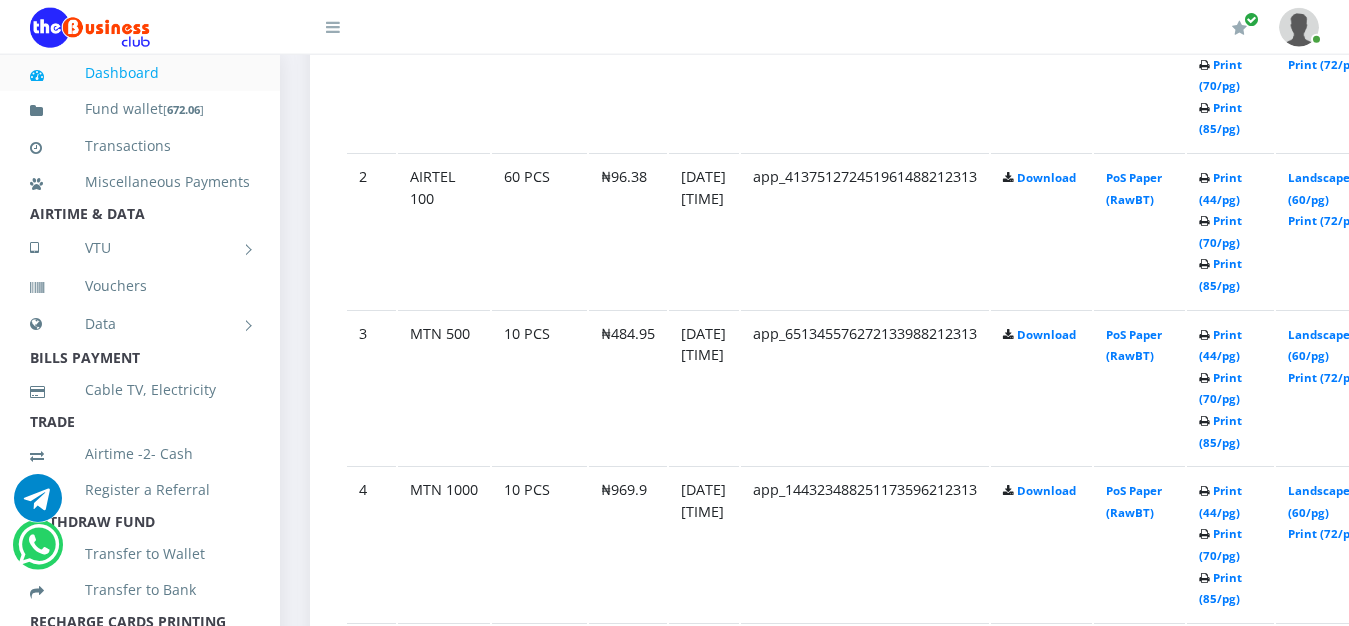 scroll, scrollTop: 1275, scrollLeft: 0, axis: vertical 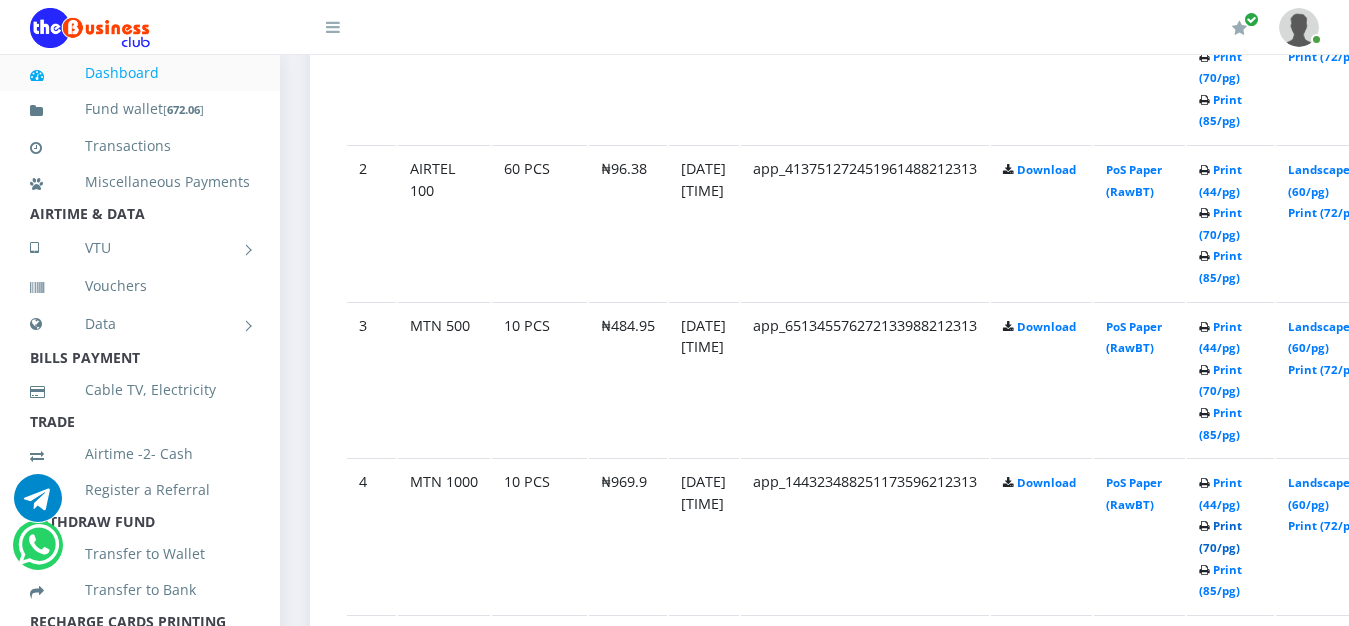 click on "Print (70/pg)" at bounding box center [1220, 536] 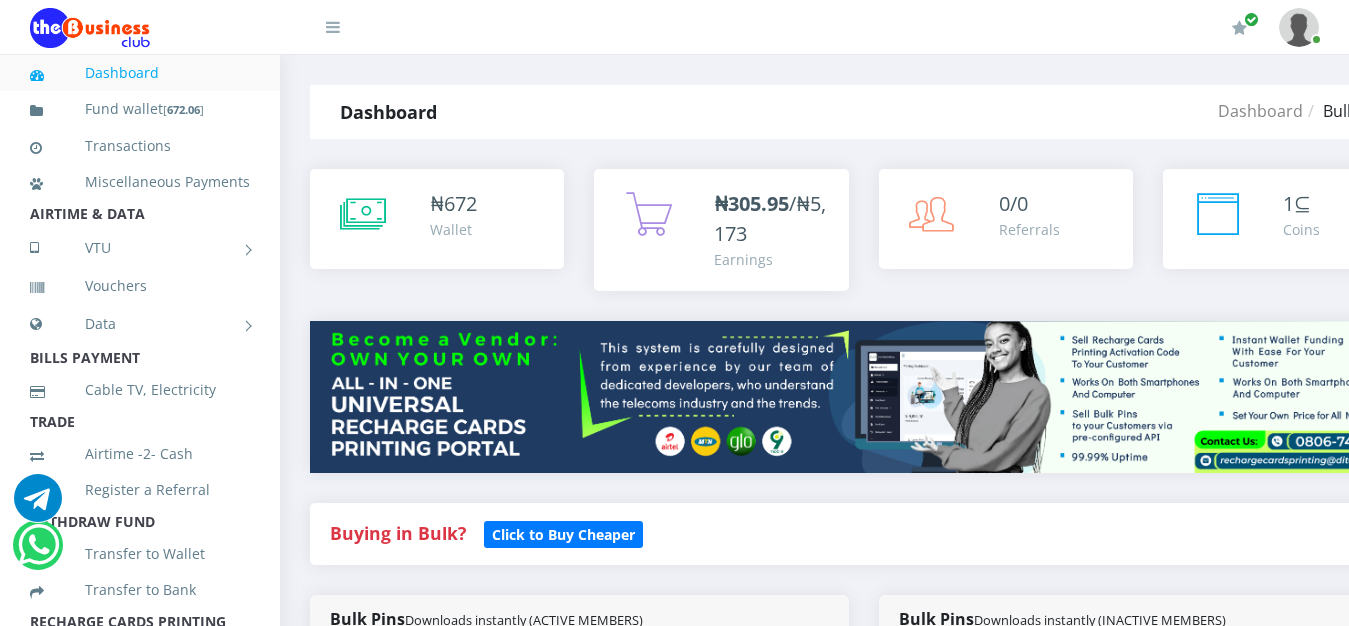 scroll, scrollTop: 1275, scrollLeft: 0, axis: vertical 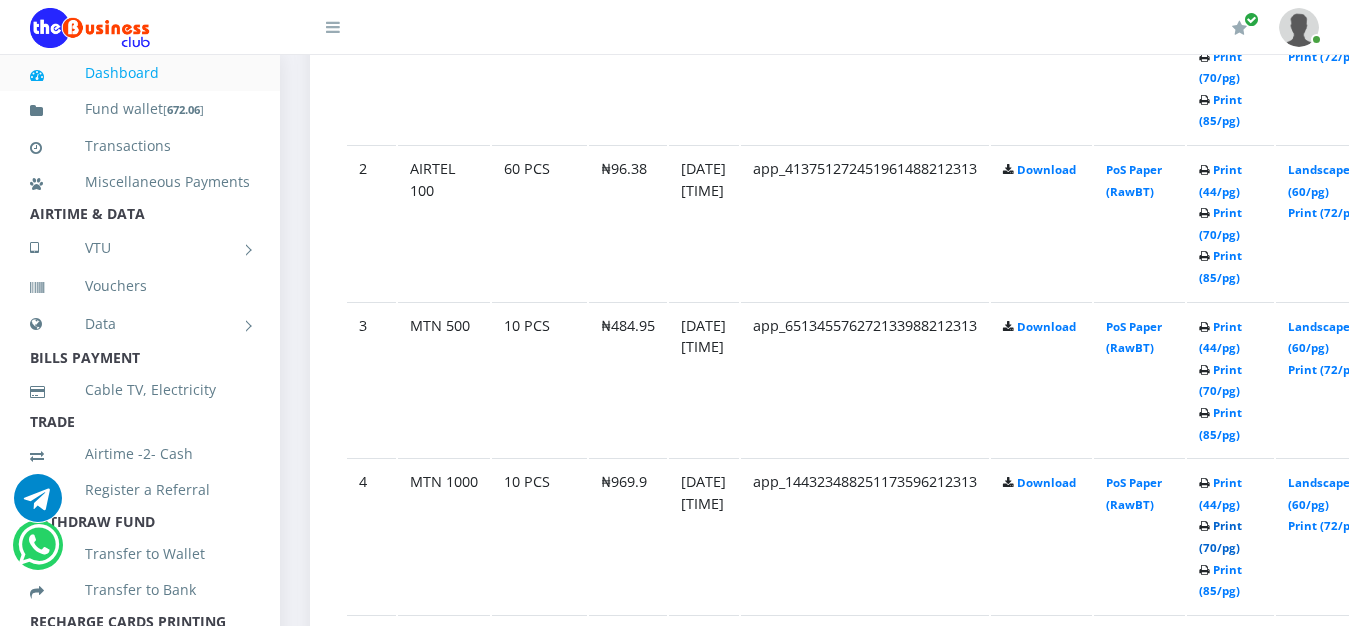 click on "Print (70/pg)" at bounding box center [1220, 536] 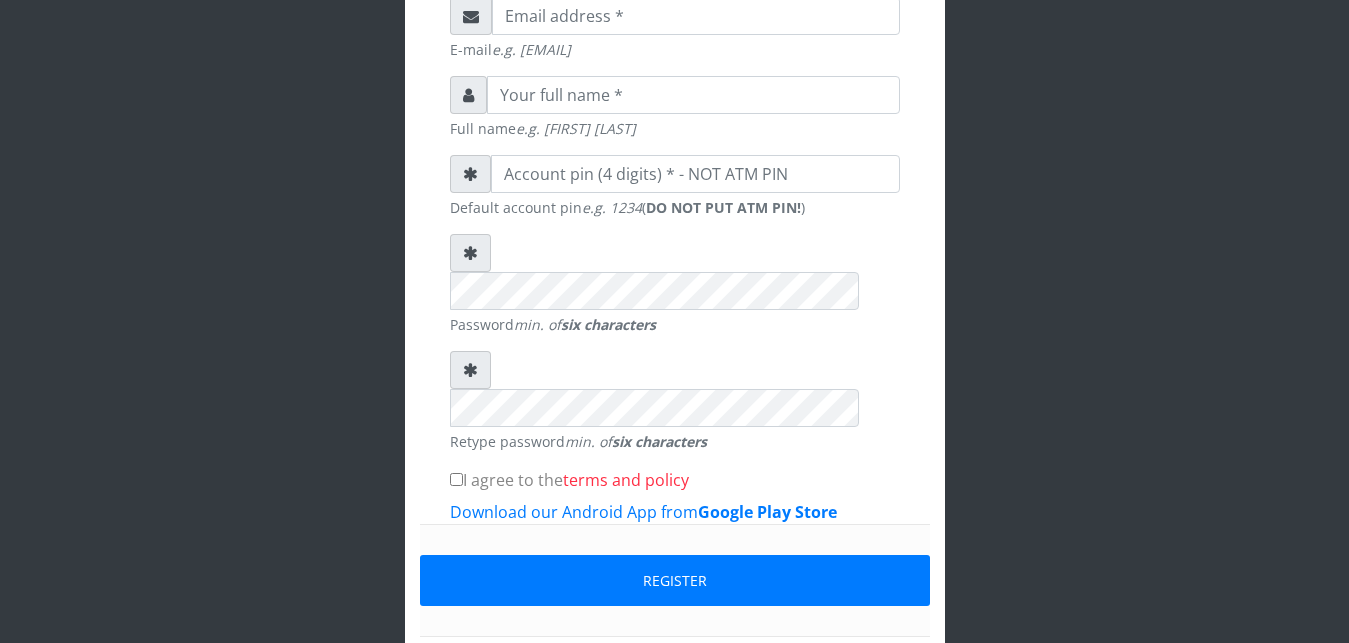 scroll, scrollTop: 639, scrollLeft: 0, axis: vertical 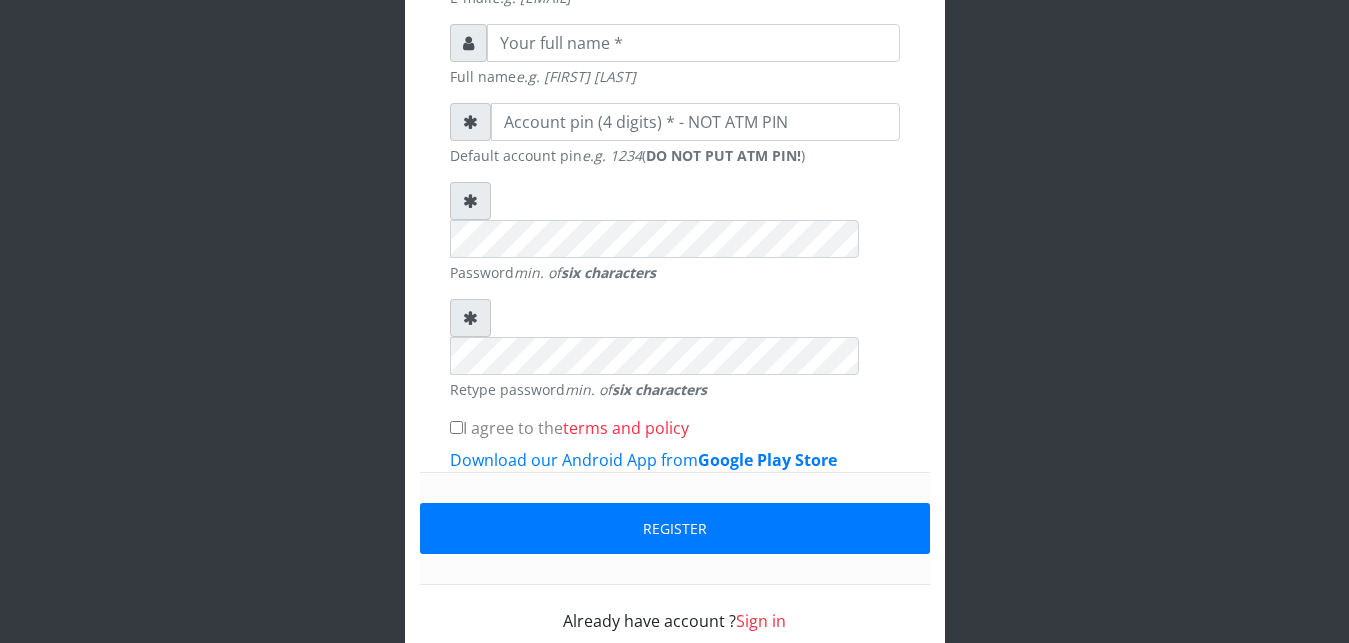 click on "Sign in" at bounding box center (761, 621) 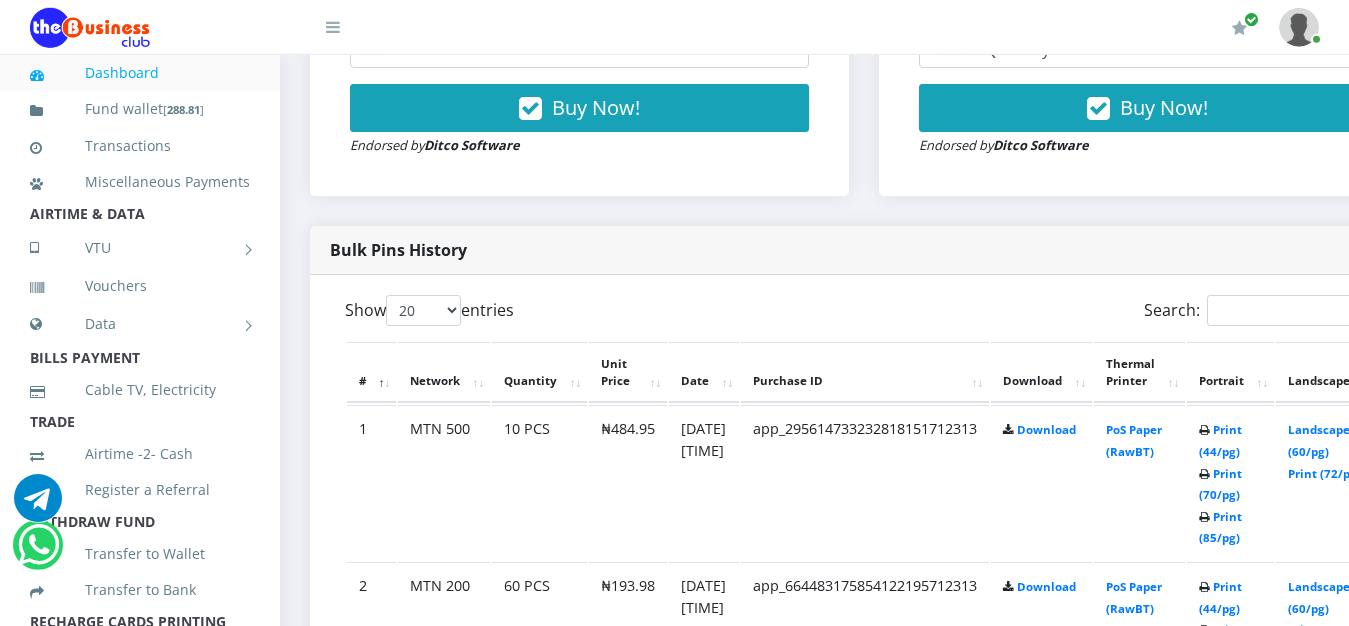 scroll, scrollTop: 867, scrollLeft: 0, axis: vertical 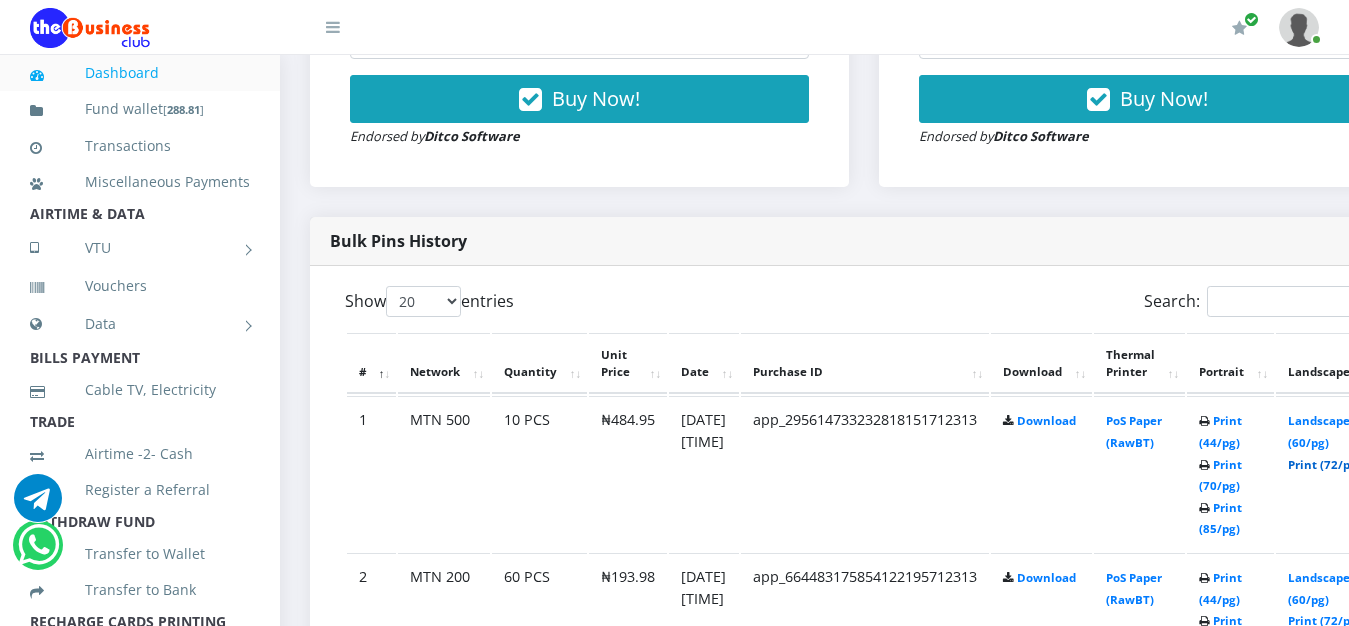 click on "Print (72/pg)" at bounding box center [1324, 464] 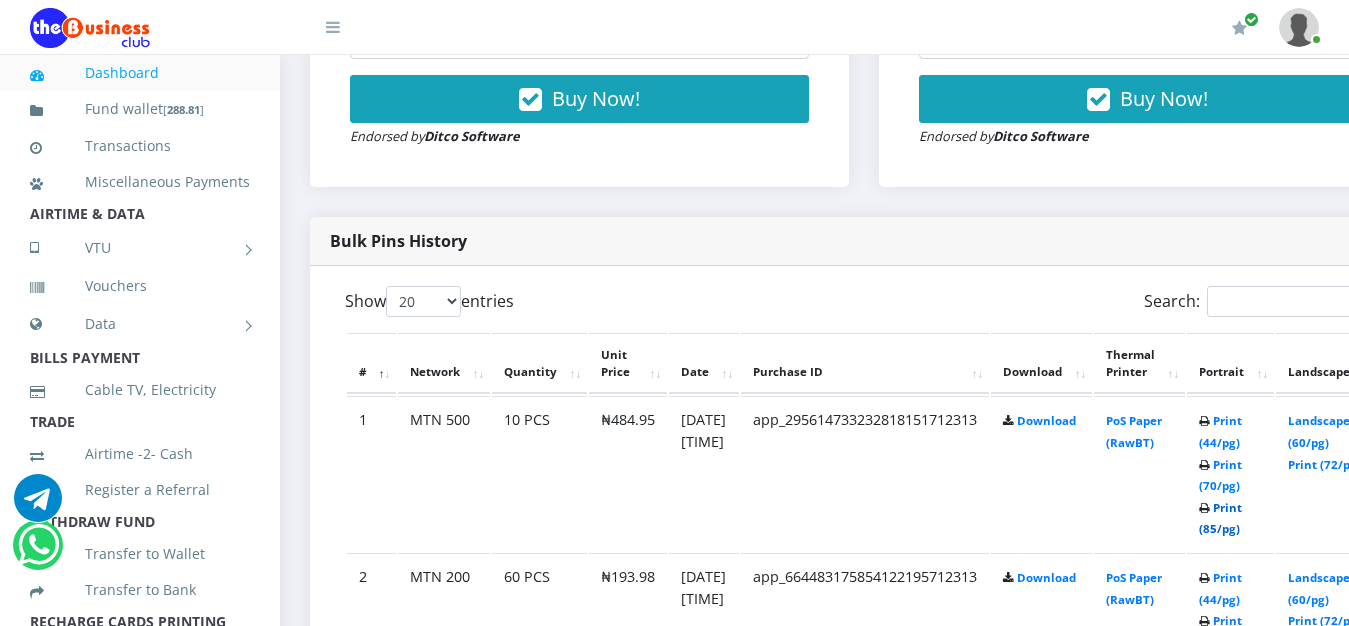 click on "Print (85/pg)" at bounding box center (1220, 518) 